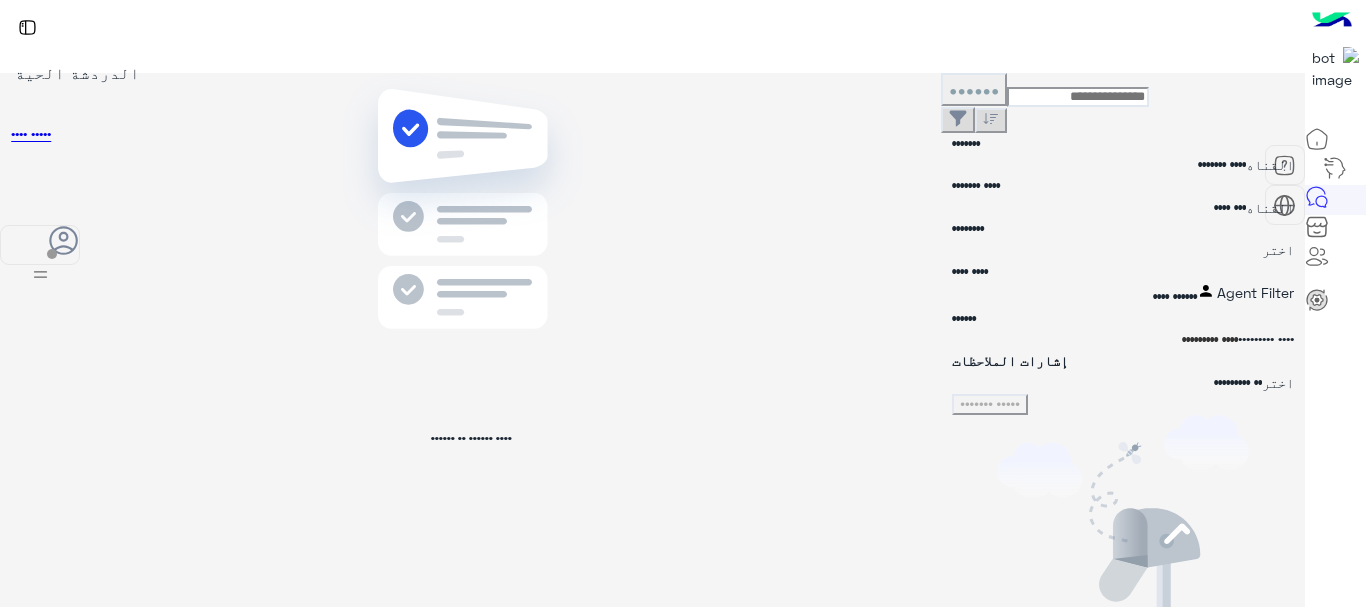 scroll, scrollTop: 0, scrollLeft: 0, axis: both 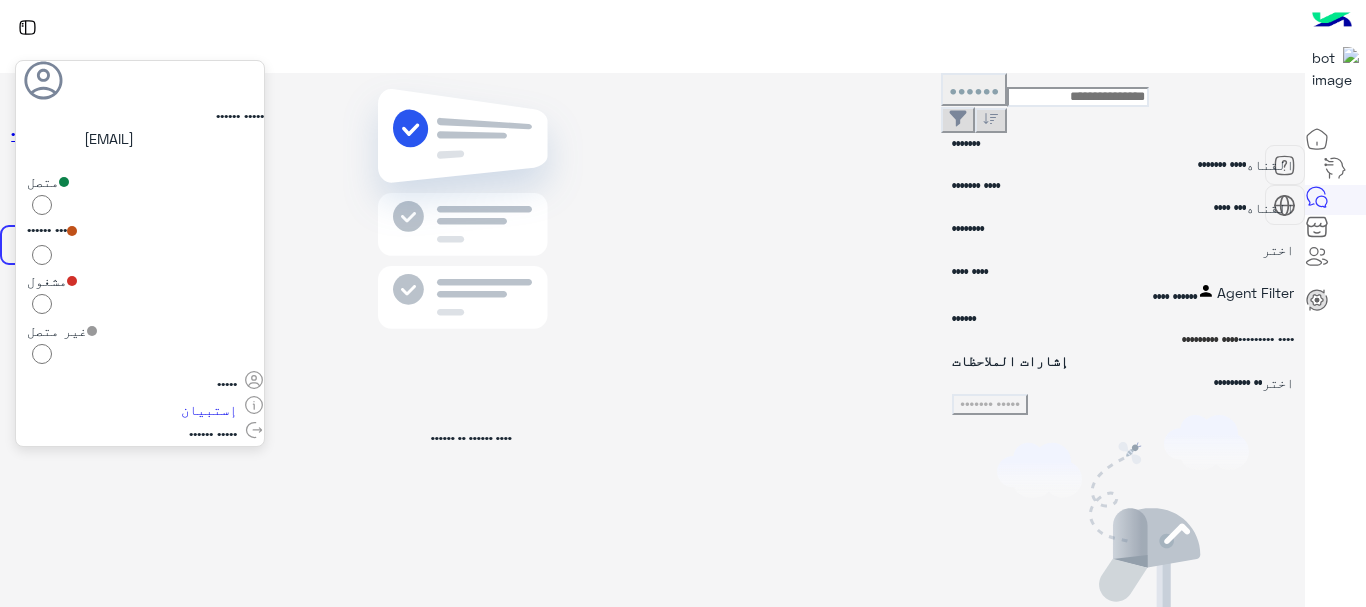 click at bounding box center [471, 239] 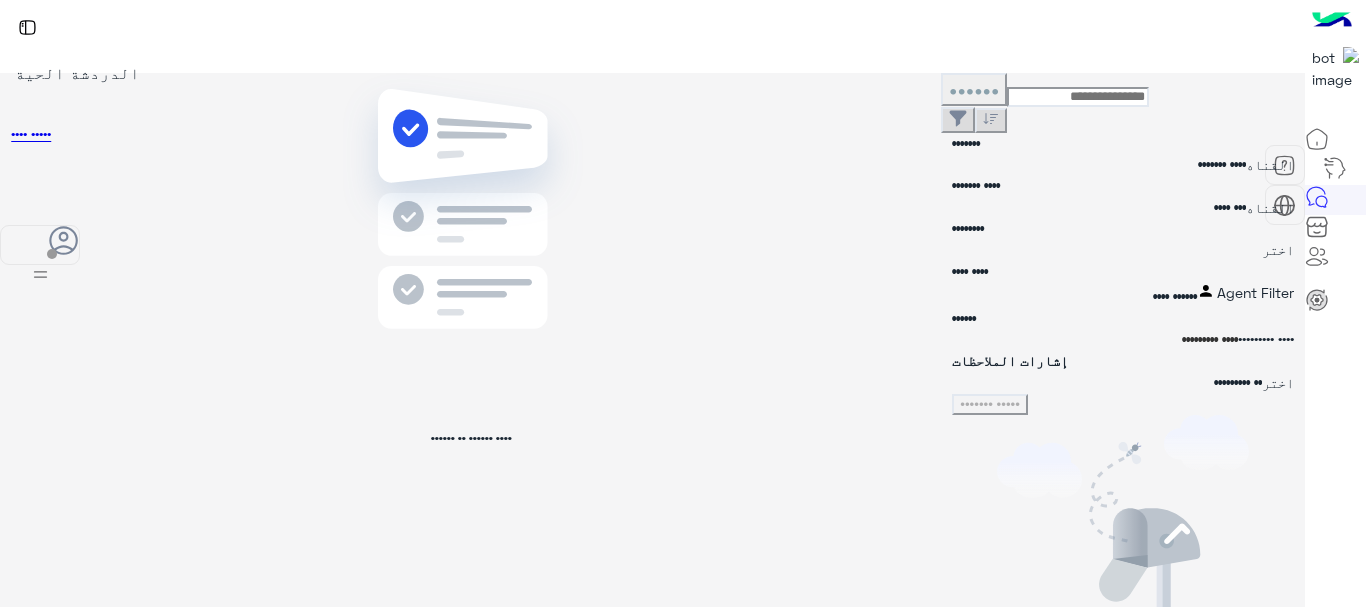 click at bounding box center (64, 241) 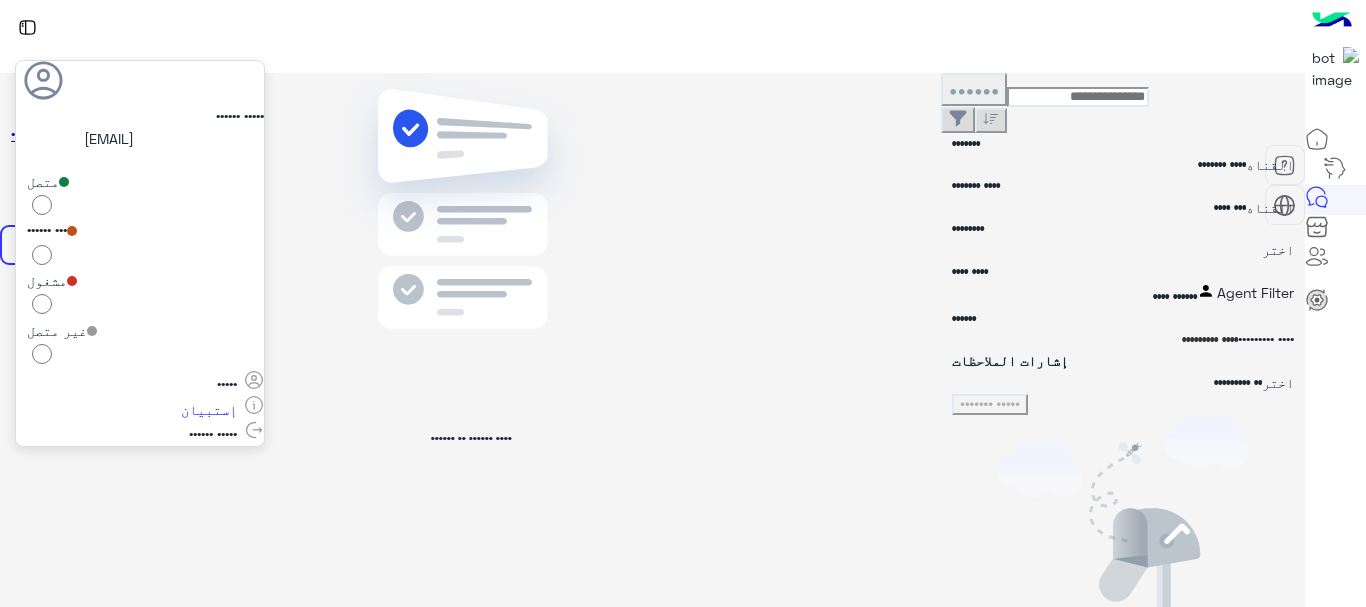 click at bounding box center [471, 239] 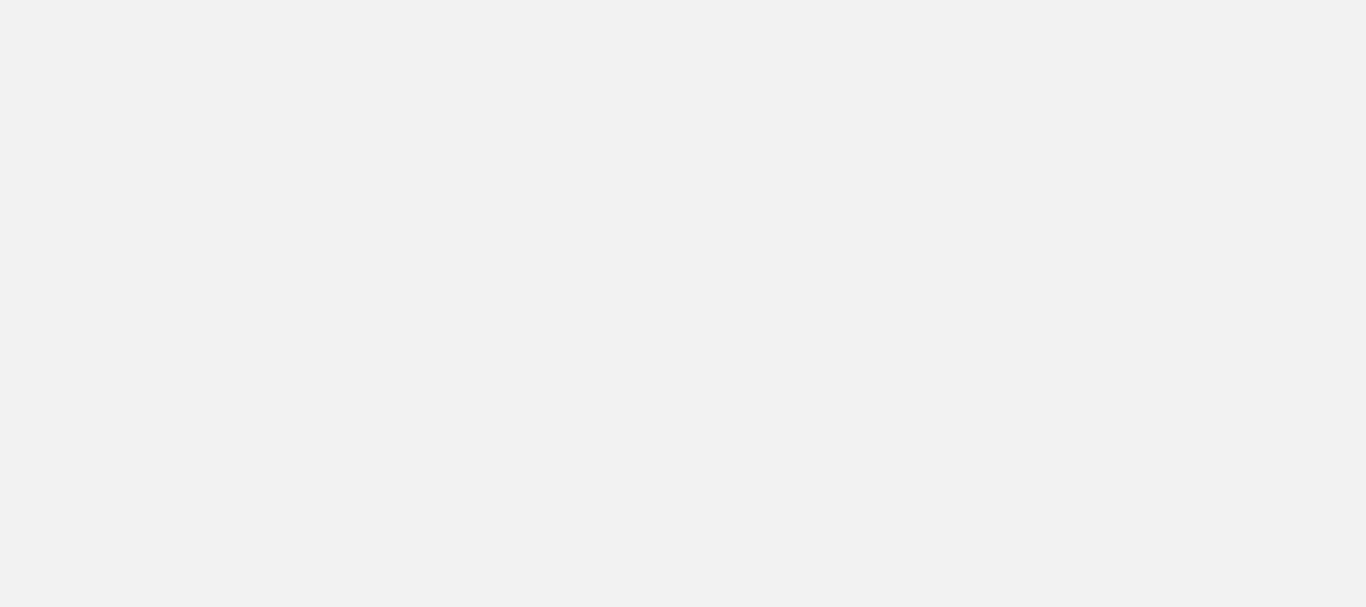 scroll, scrollTop: 0, scrollLeft: 0, axis: both 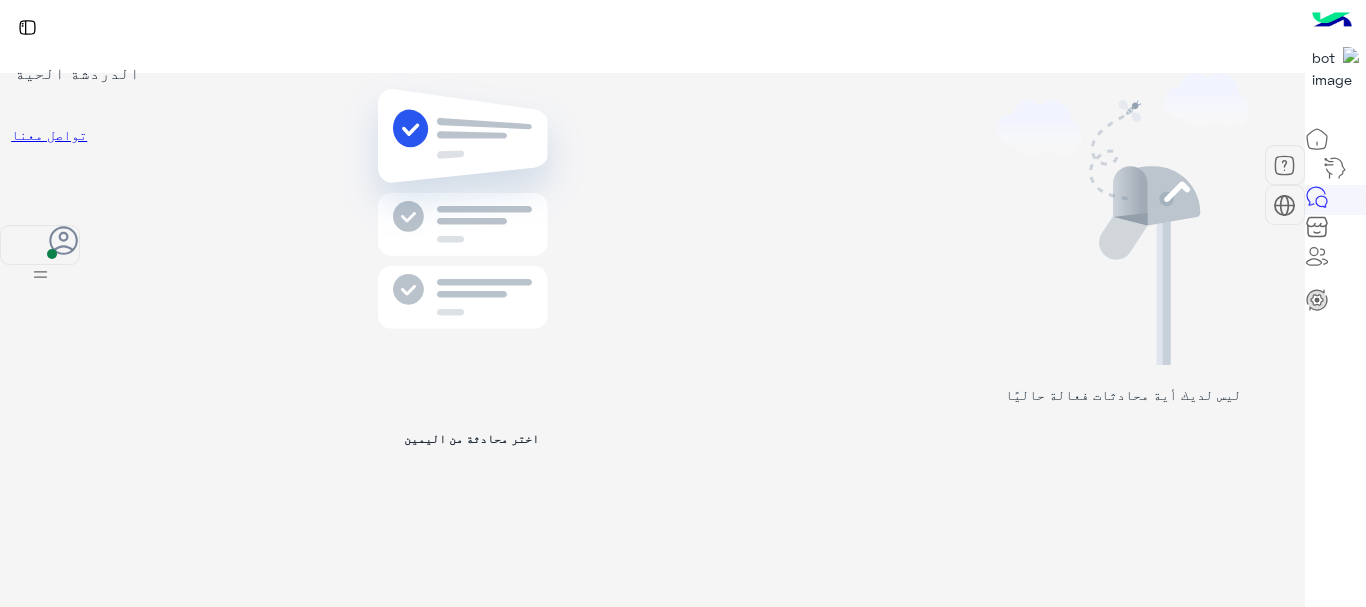click at bounding box center (64, 241) 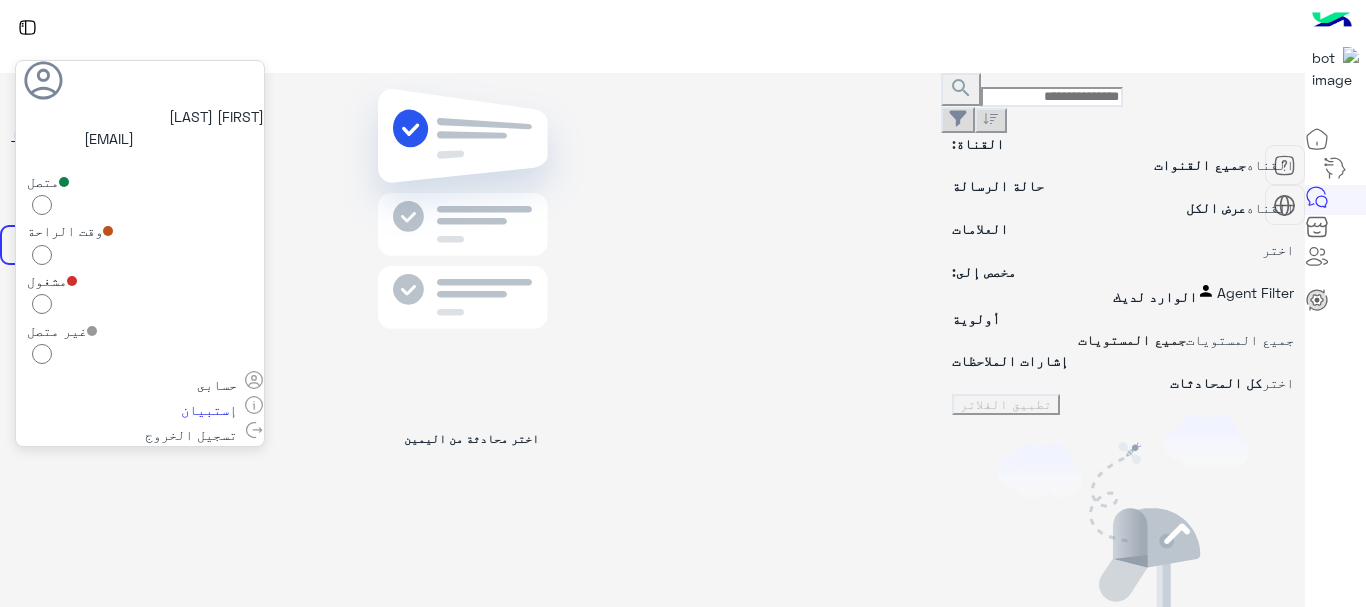 click on "غير متصل" at bounding box center (140, 345) 